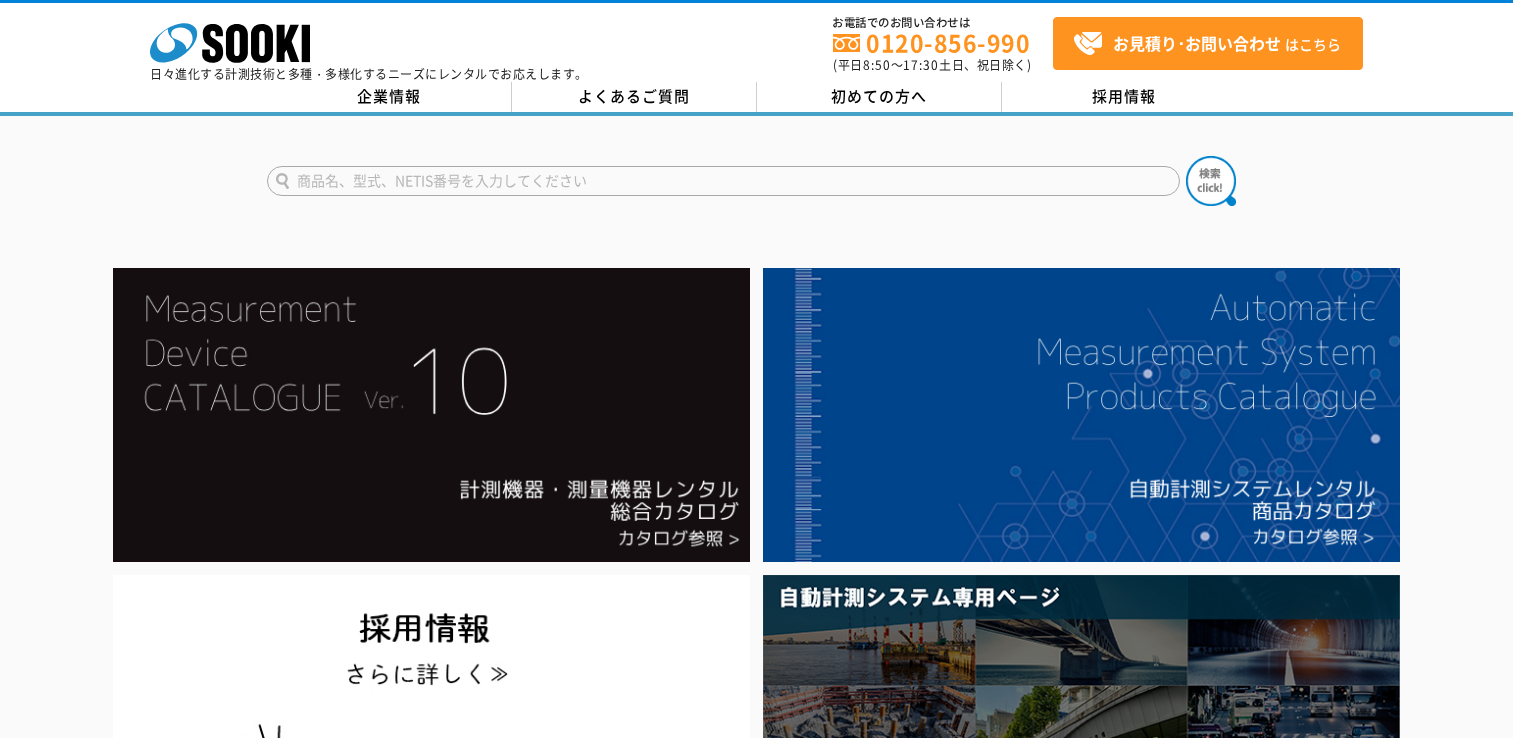 scroll, scrollTop: 0, scrollLeft: 0, axis: both 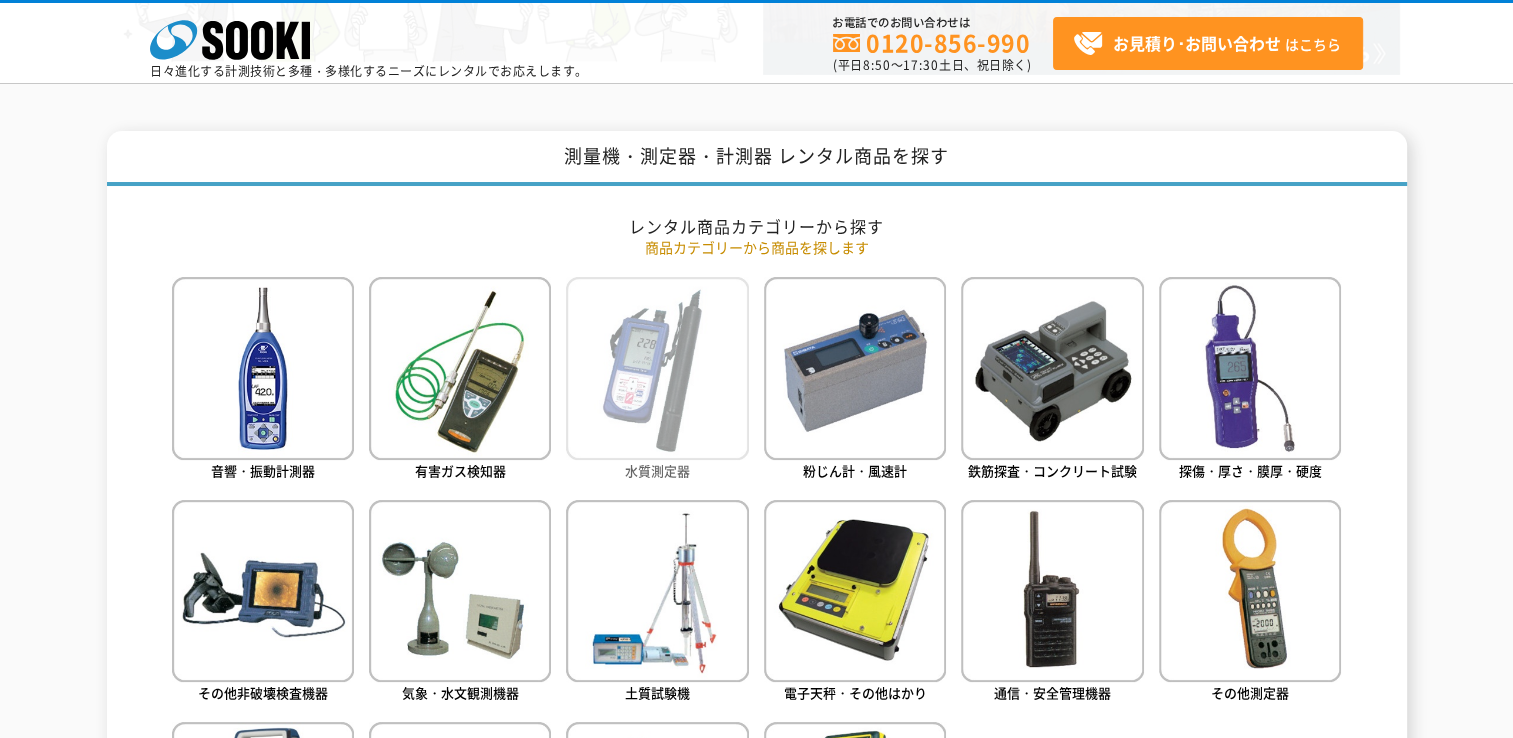 click at bounding box center (657, 368) 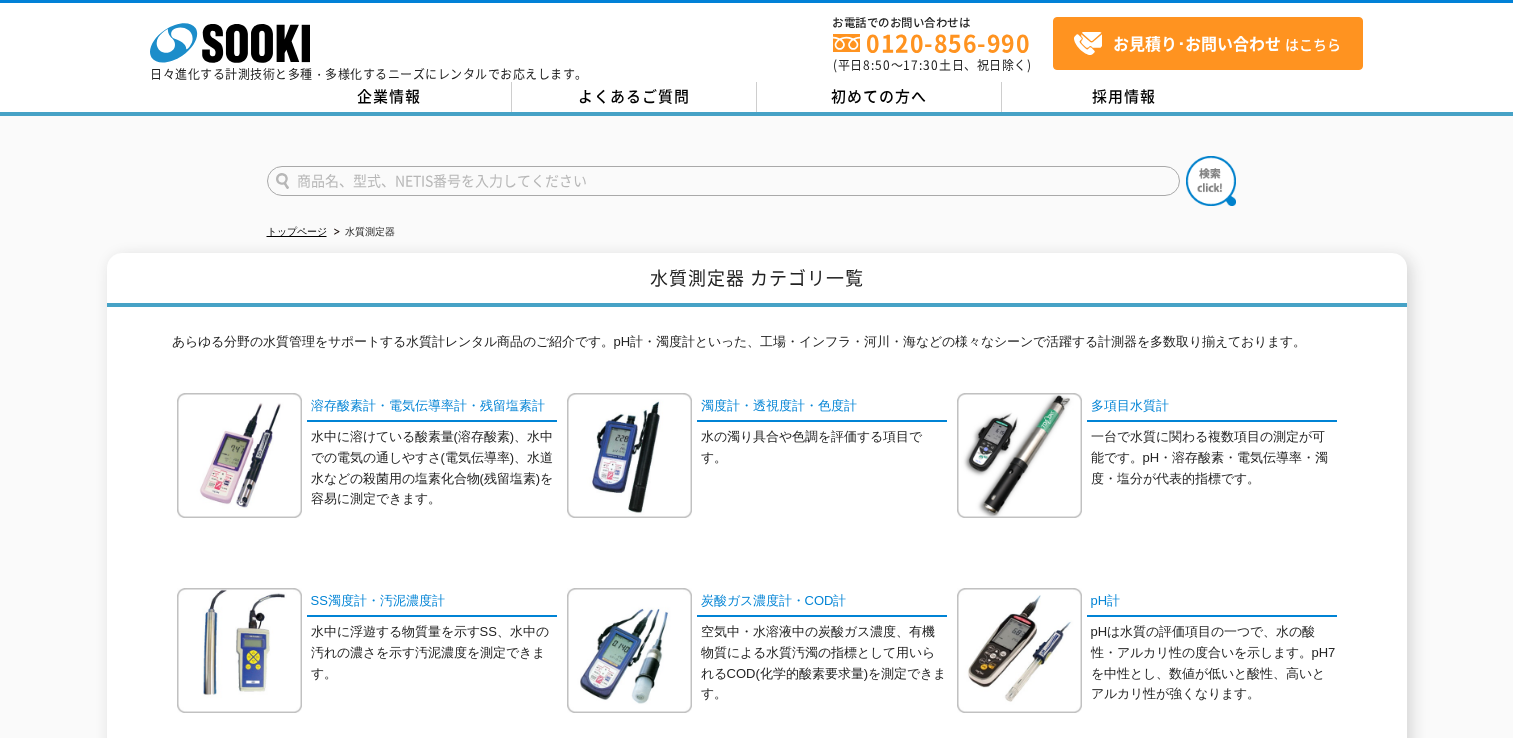 scroll, scrollTop: 0, scrollLeft: 0, axis: both 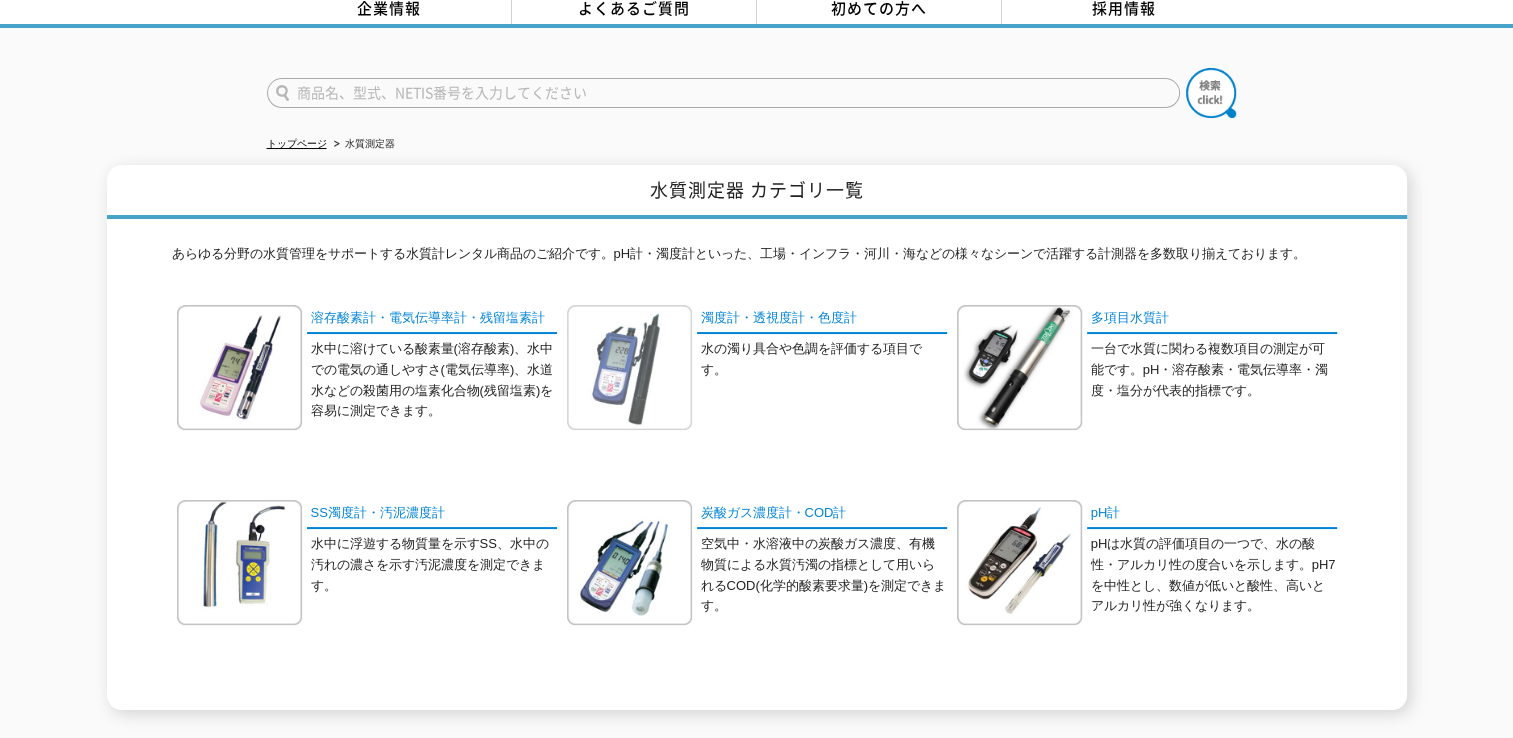 click at bounding box center [629, 367] 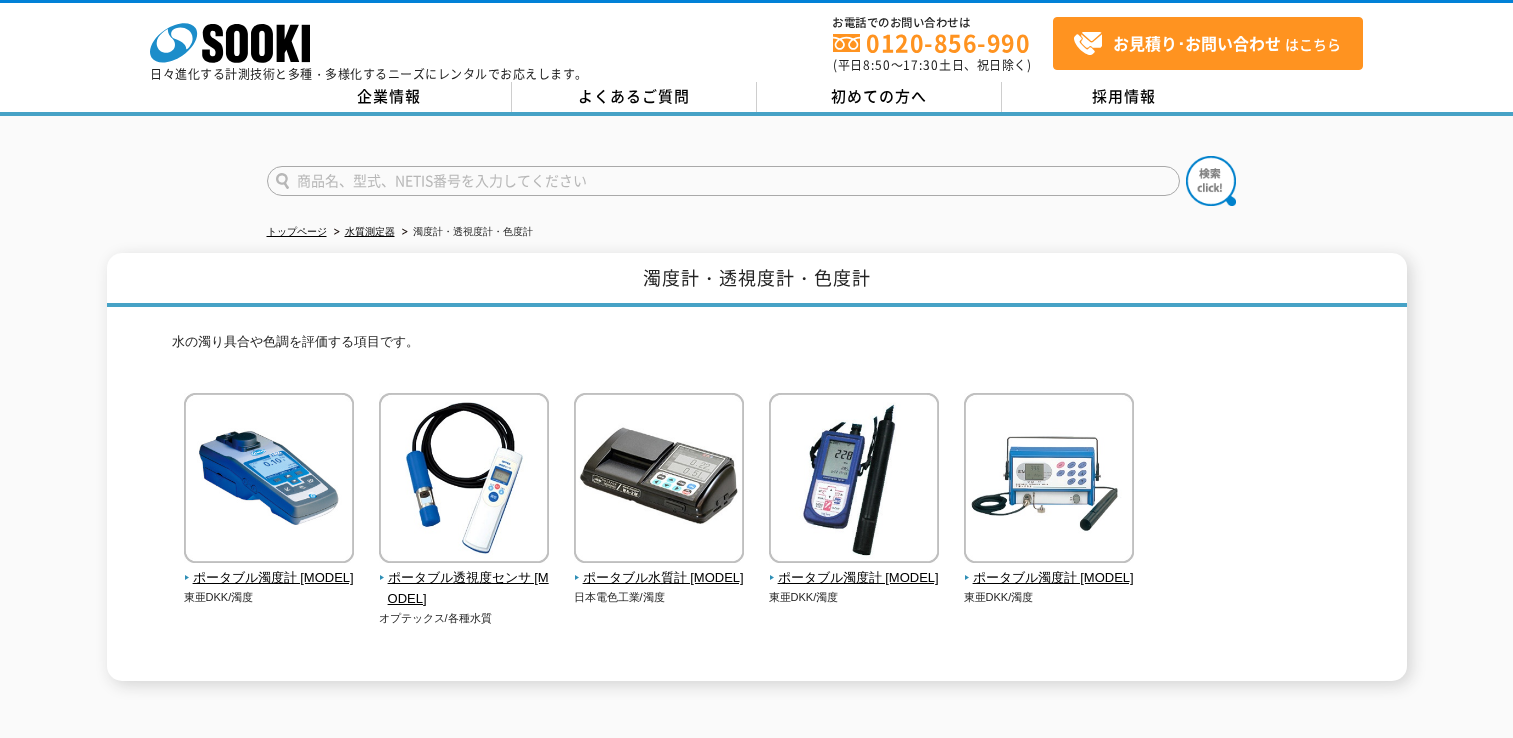 scroll, scrollTop: 0, scrollLeft: 0, axis: both 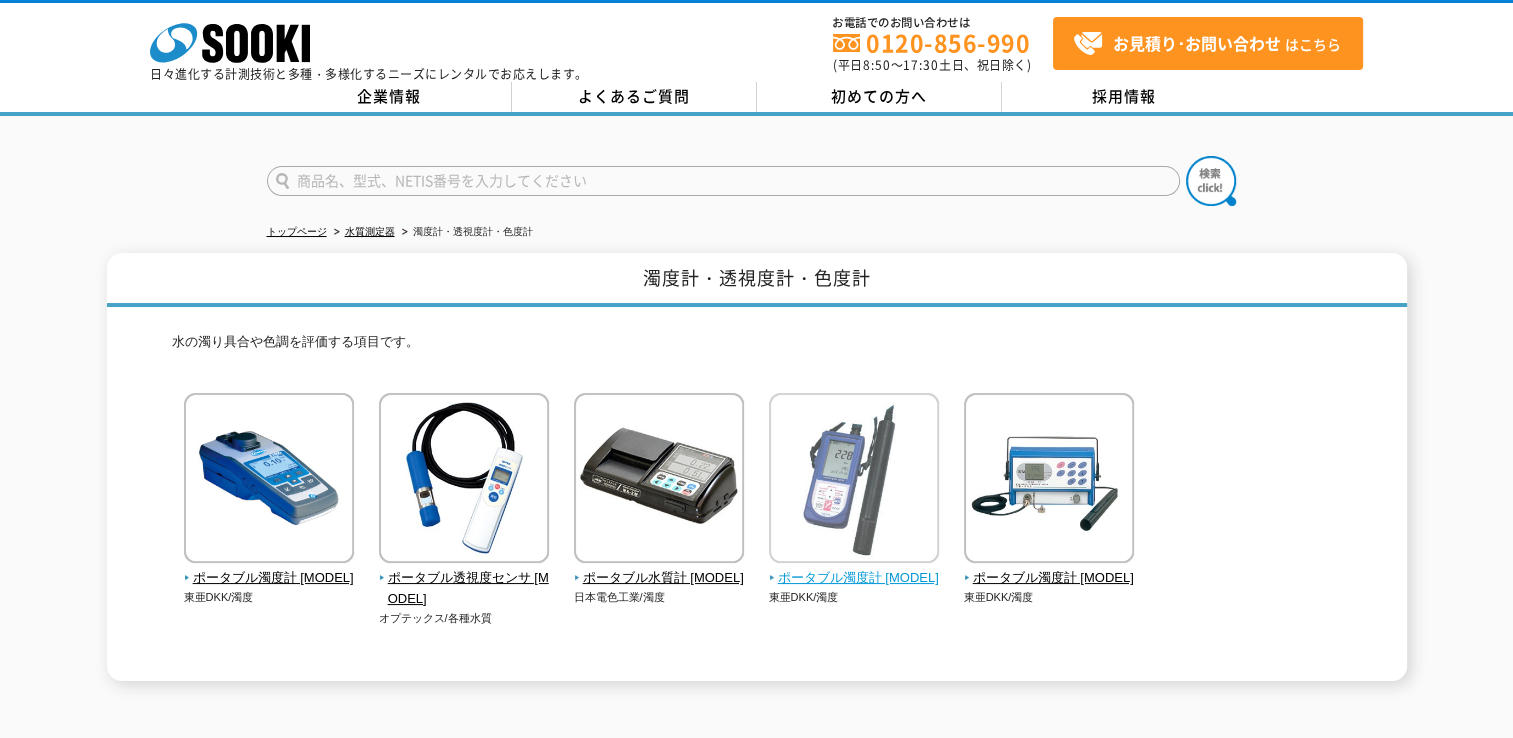 click at bounding box center [854, 480] 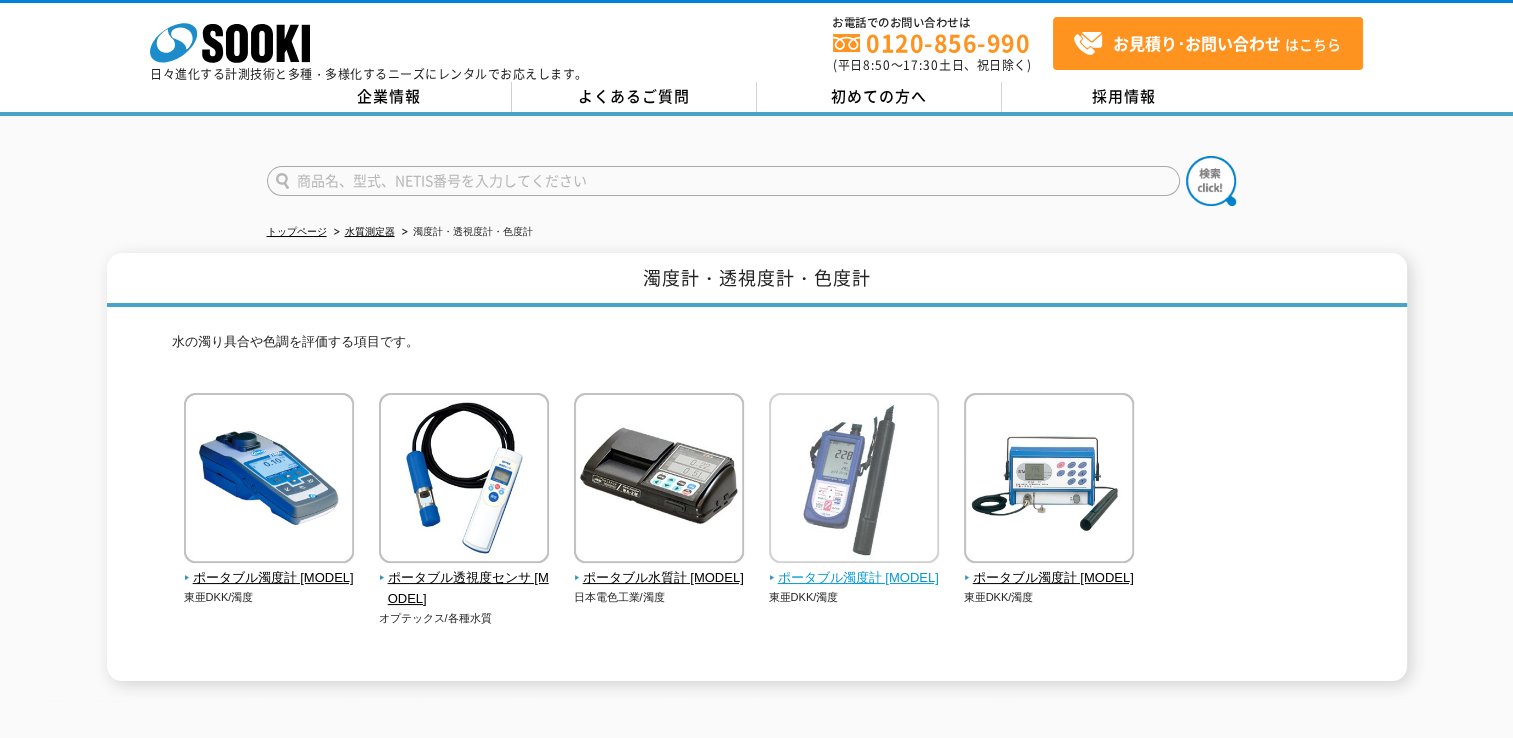 click at bounding box center (854, 480) 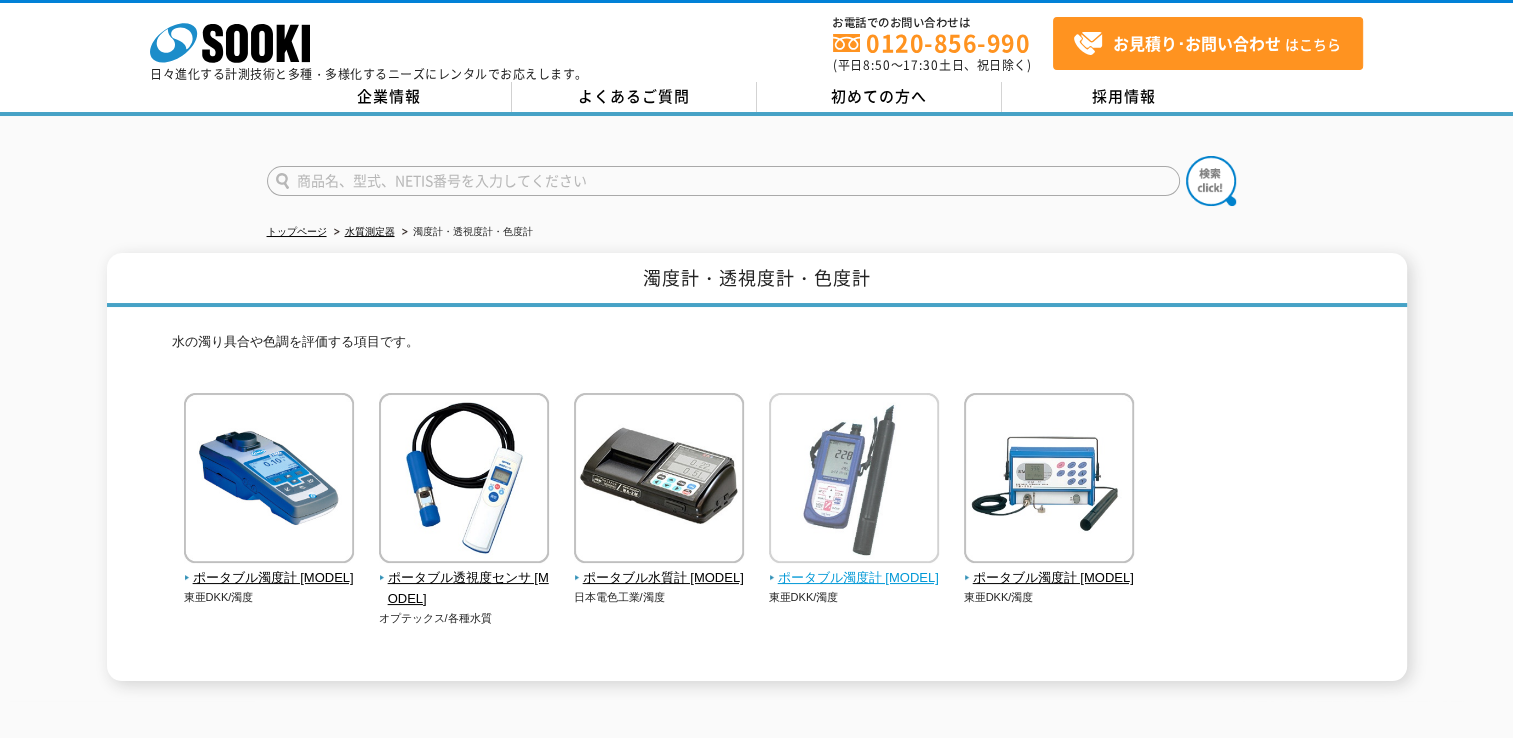 click on "ポータブル濁度計 TB-31" at bounding box center (854, 578) 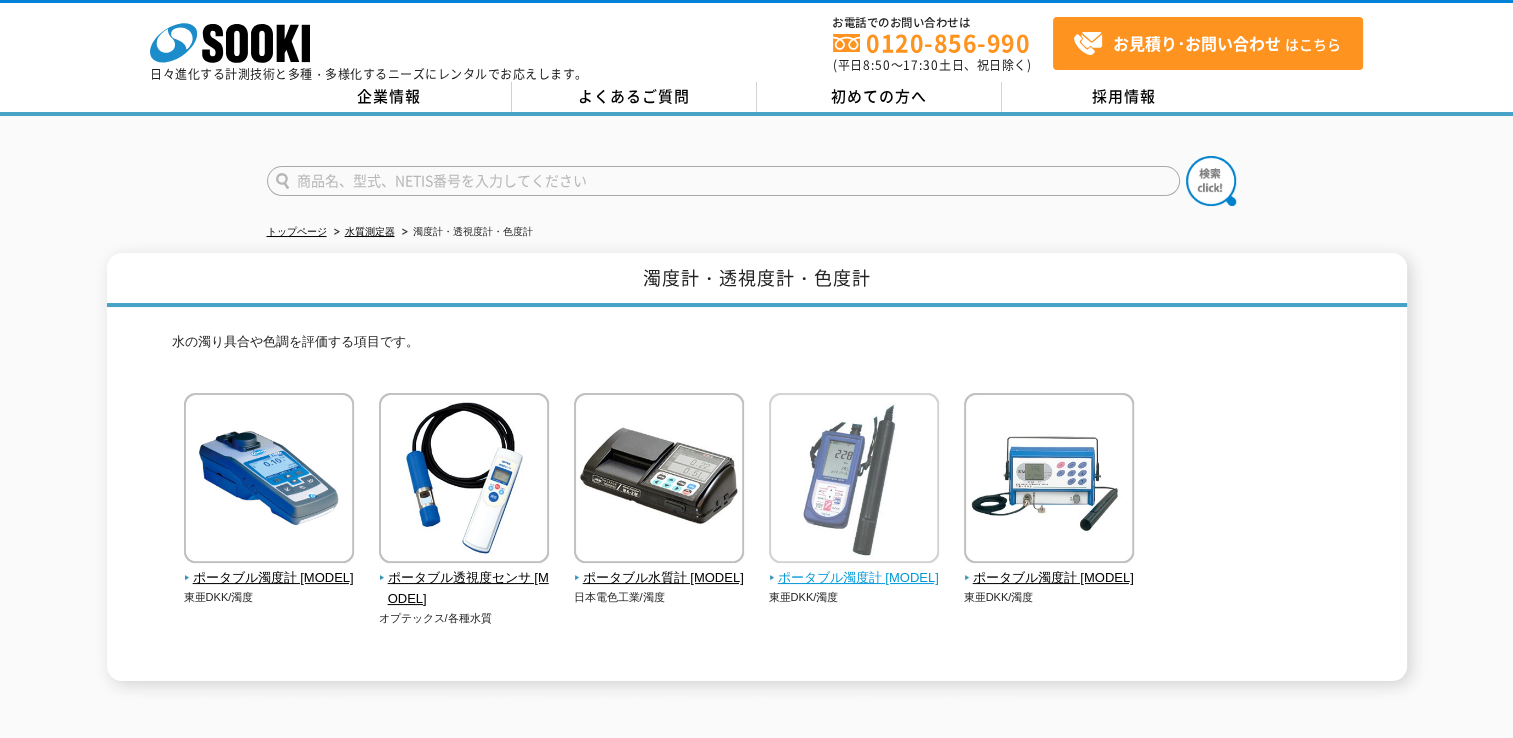 click at bounding box center (854, 480) 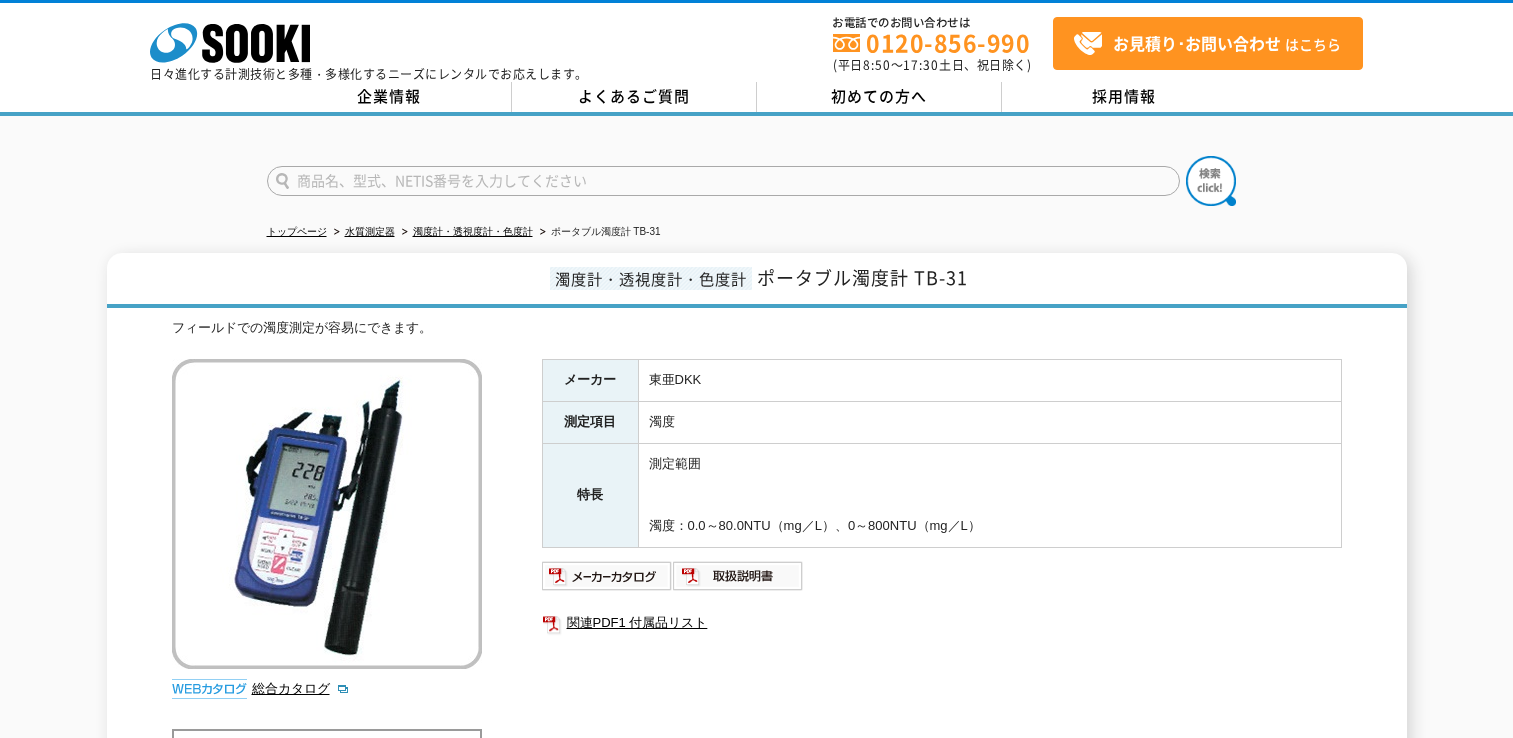 scroll, scrollTop: 0, scrollLeft: 0, axis: both 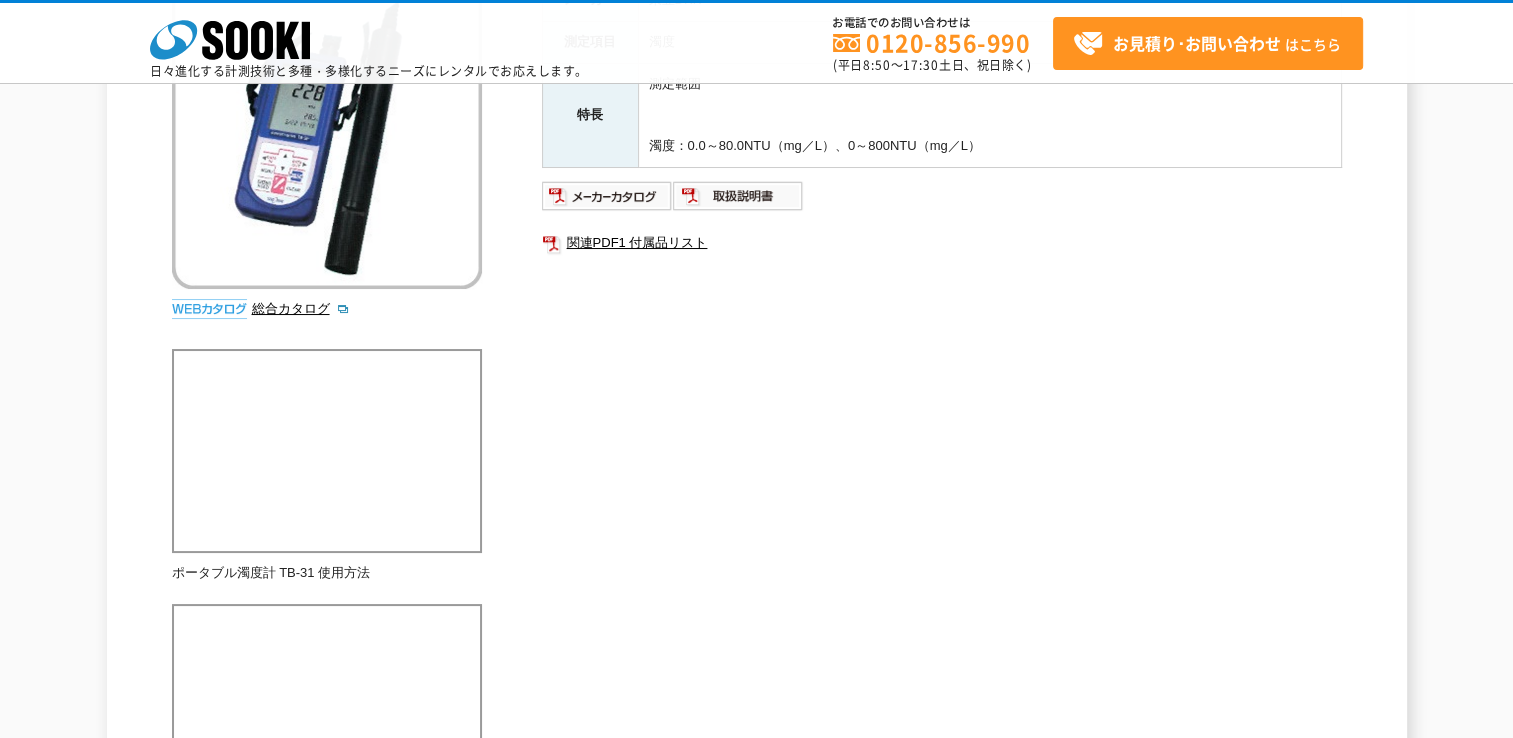 click on "フィールドでの濁度測定が容易にできます。
総合カタログ
メーカー
[BRAND]
測定項目
濁度
特長
測定範囲
濁度：0.0～80.0NTU（mg／L）、0～800NTU（mg／L)
関連PDF1　付属品リスト" at bounding box center [757, 663] 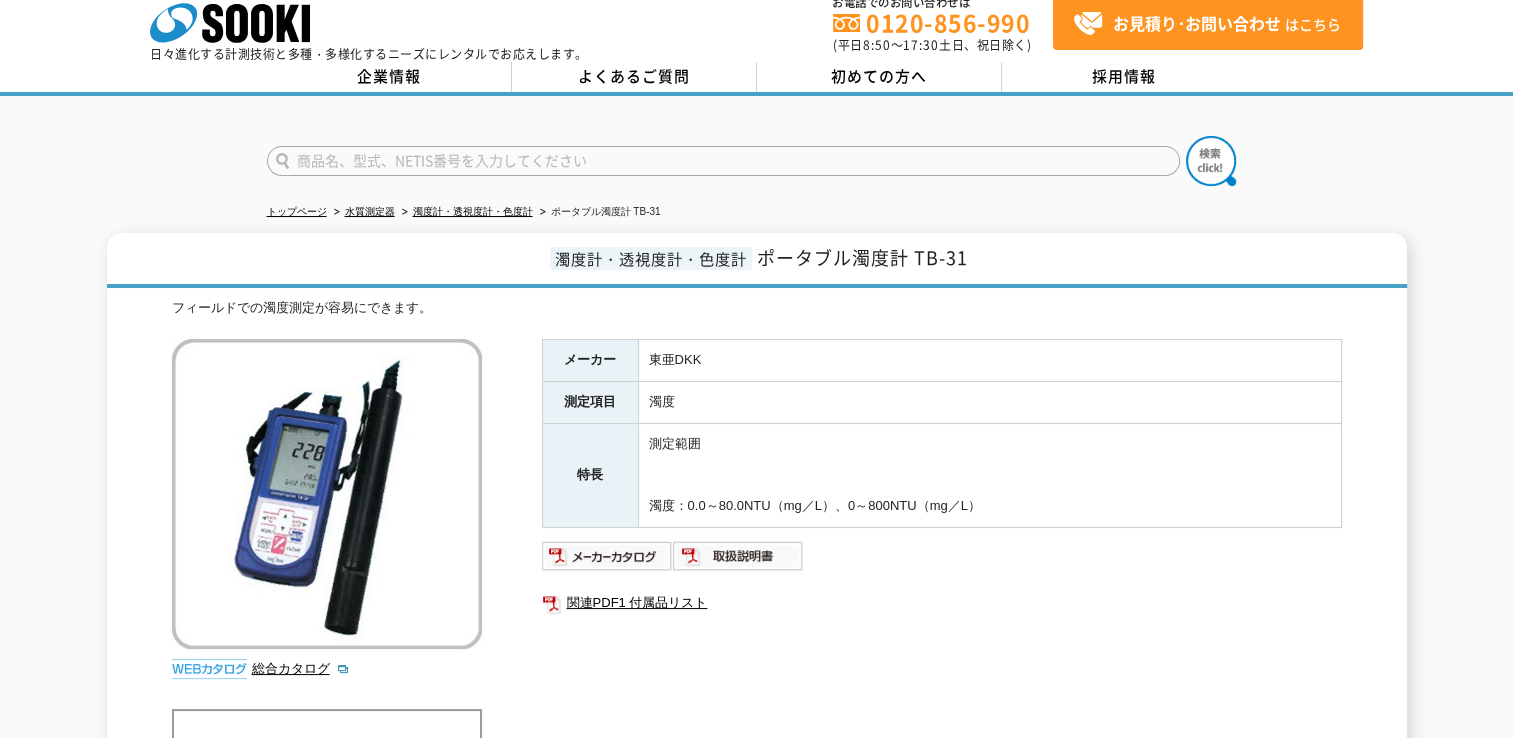scroll, scrollTop: 0, scrollLeft: 0, axis: both 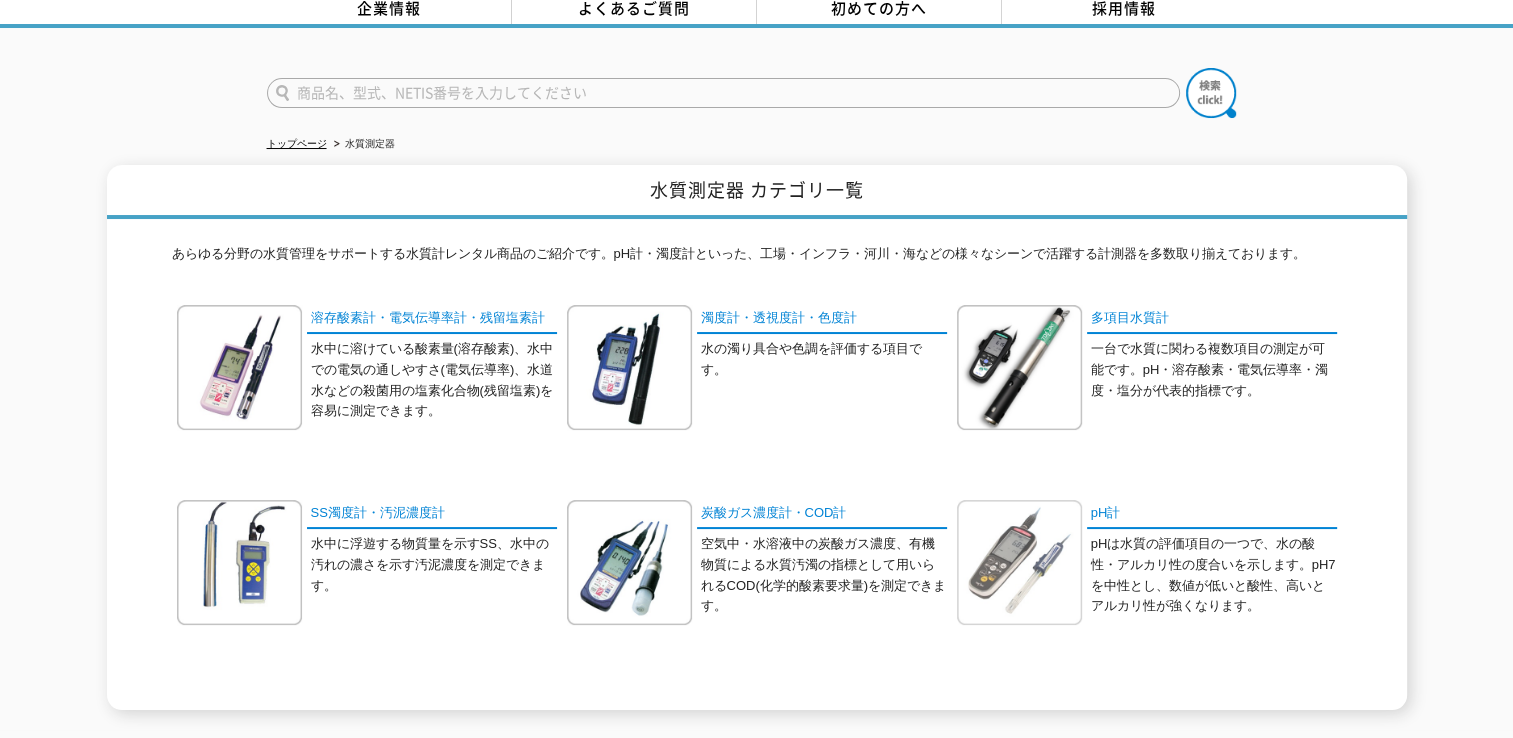 click at bounding box center (1019, 562) 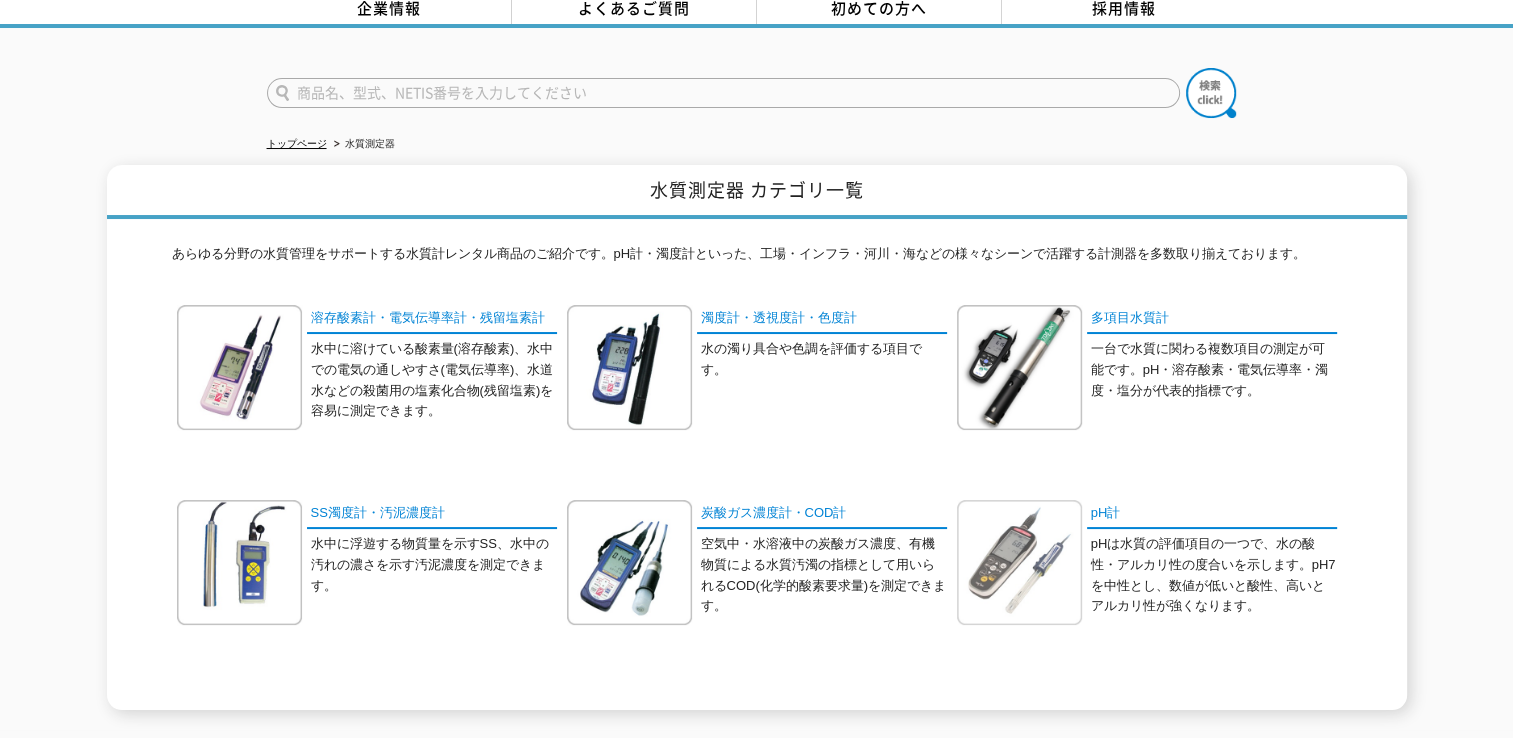 click at bounding box center [1019, 562] 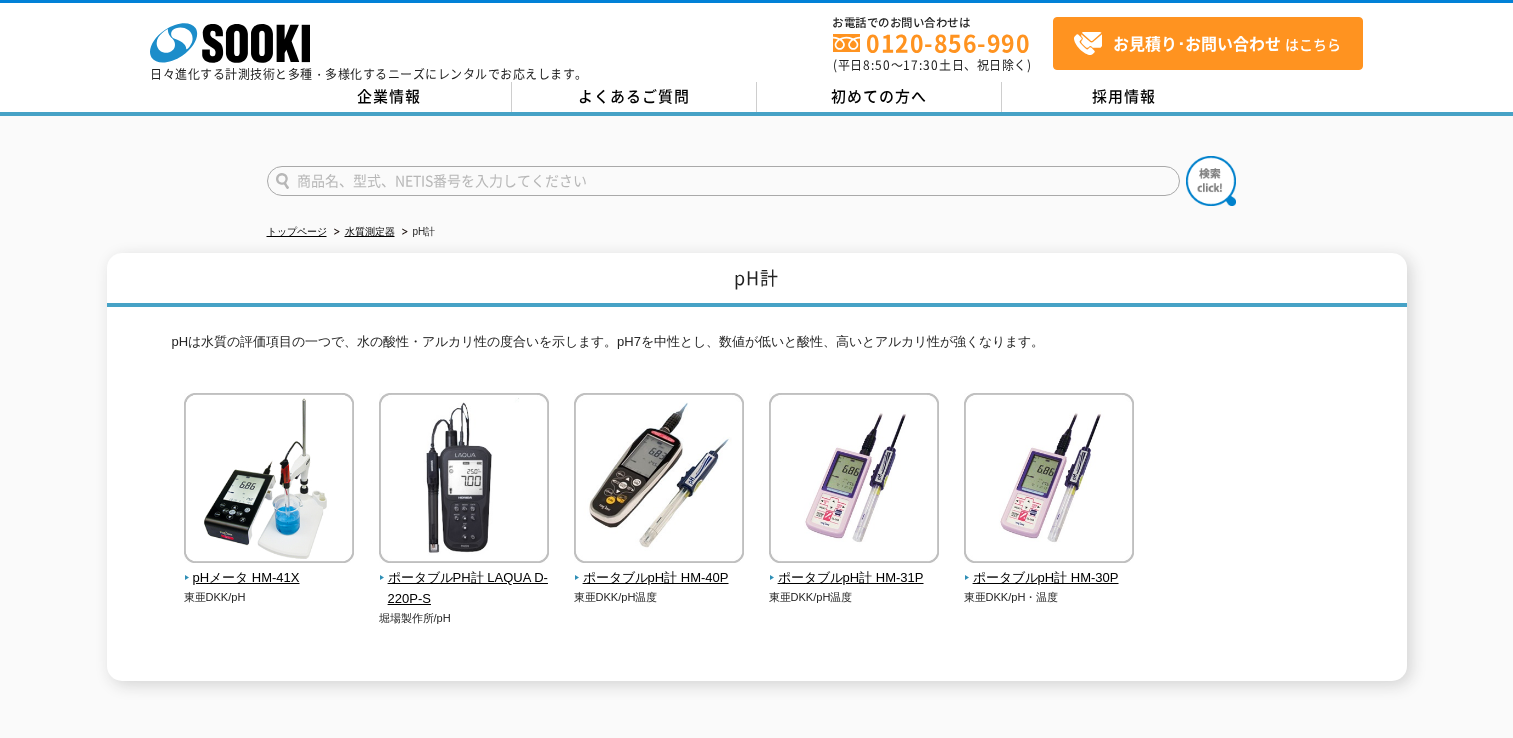scroll, scrollTop: 0, scrollLeft: 0, axis: both 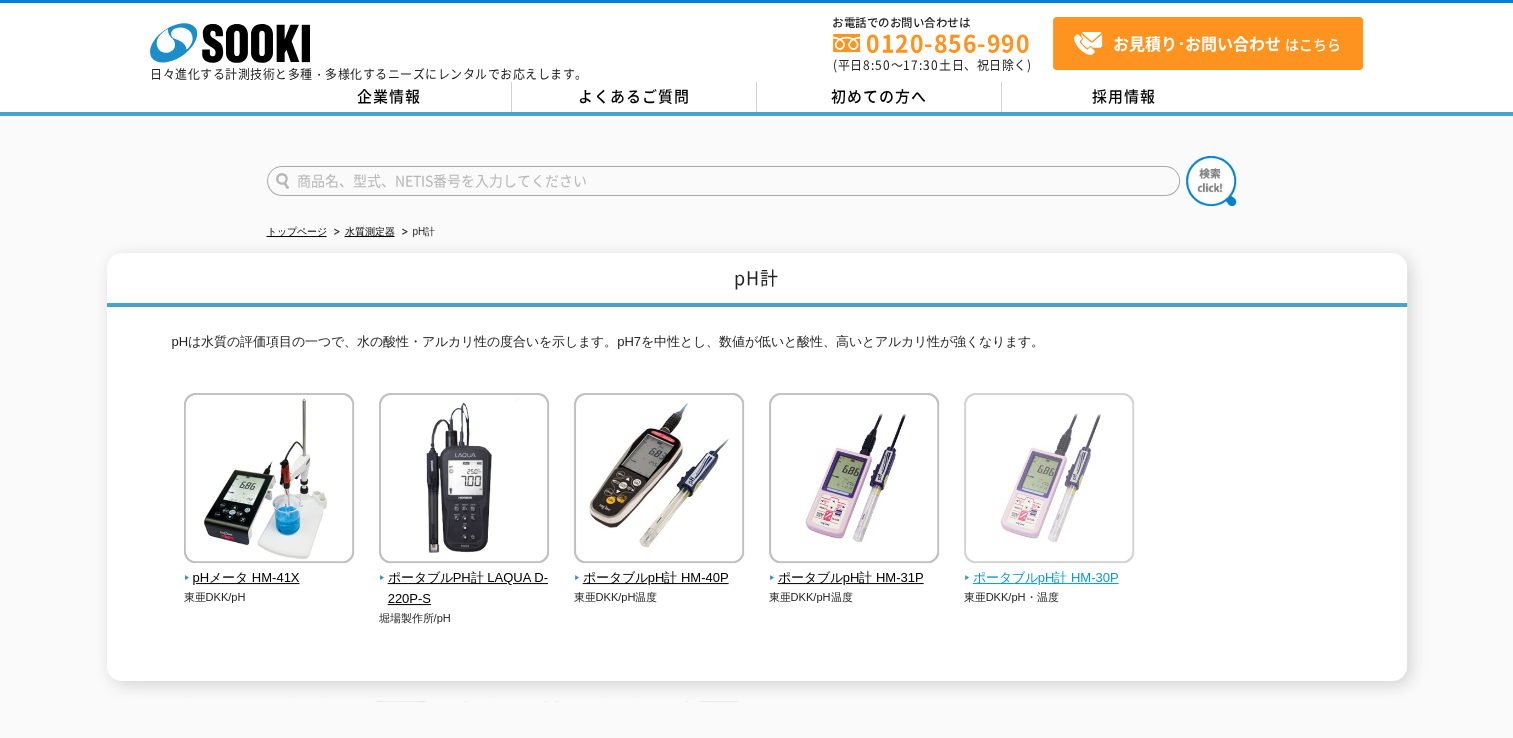 click on "ポータブルpH計 HM-30P" at bounding box center [1049, 578] 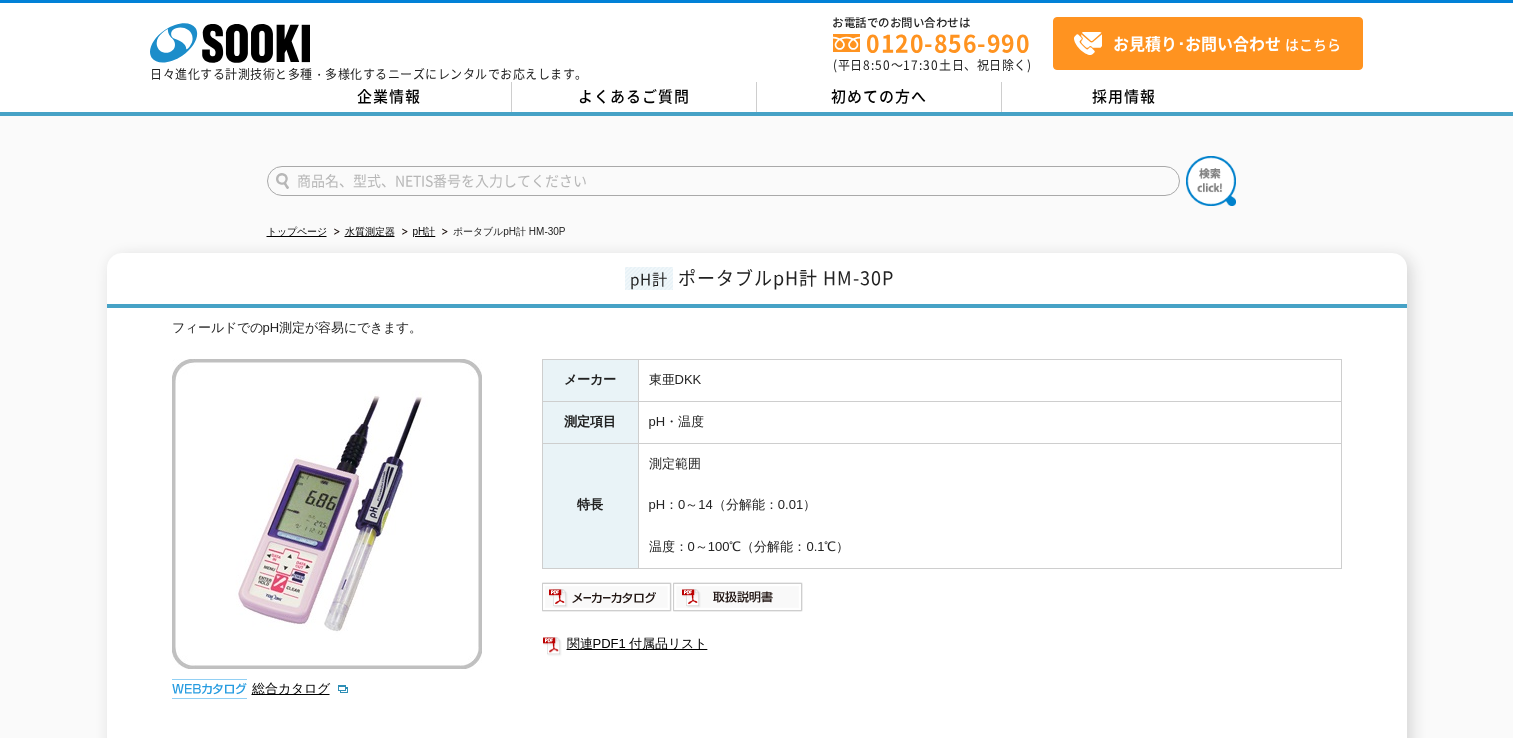 scroll, scrollTop: 0, scrollLeft: 0, axis: both 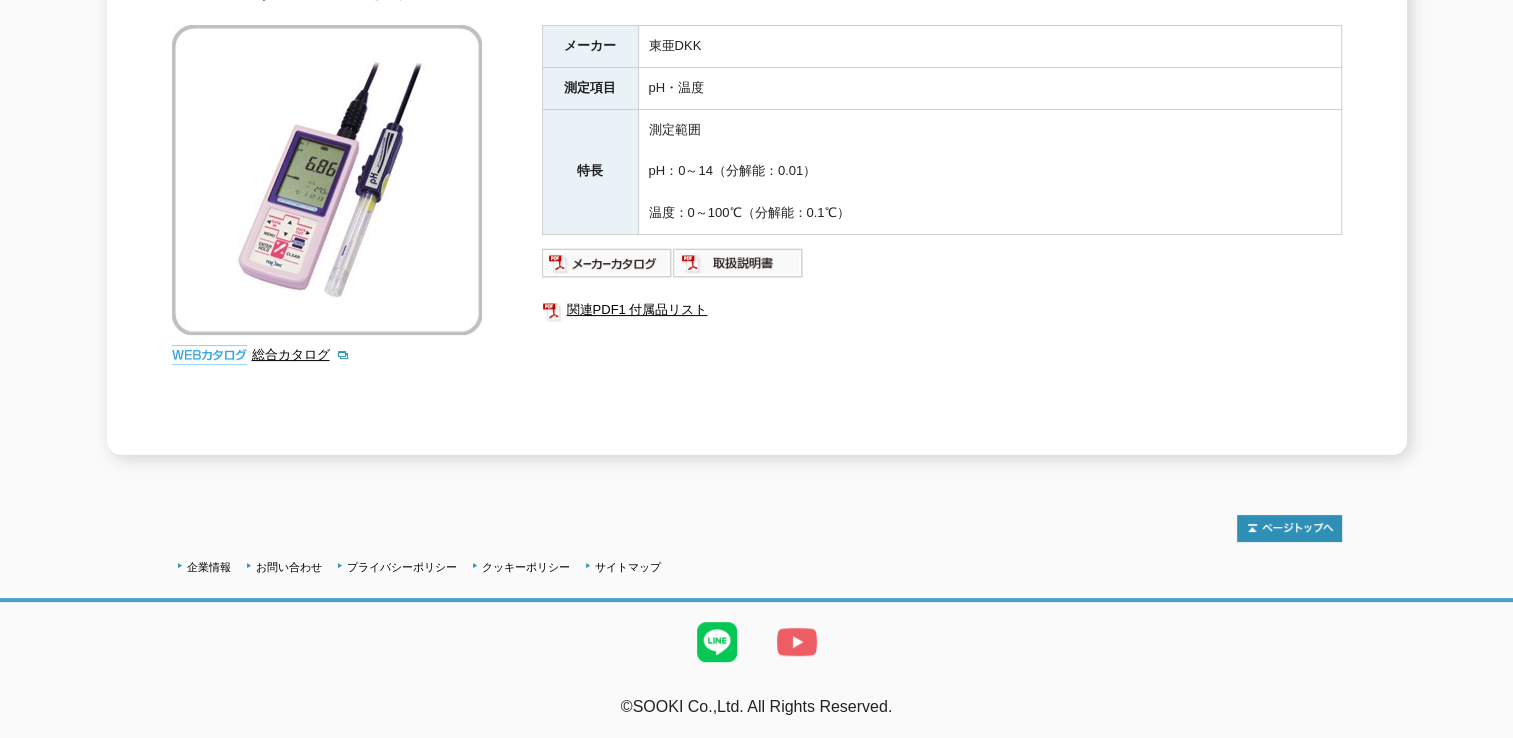 click at bounding box center [797, 642] 